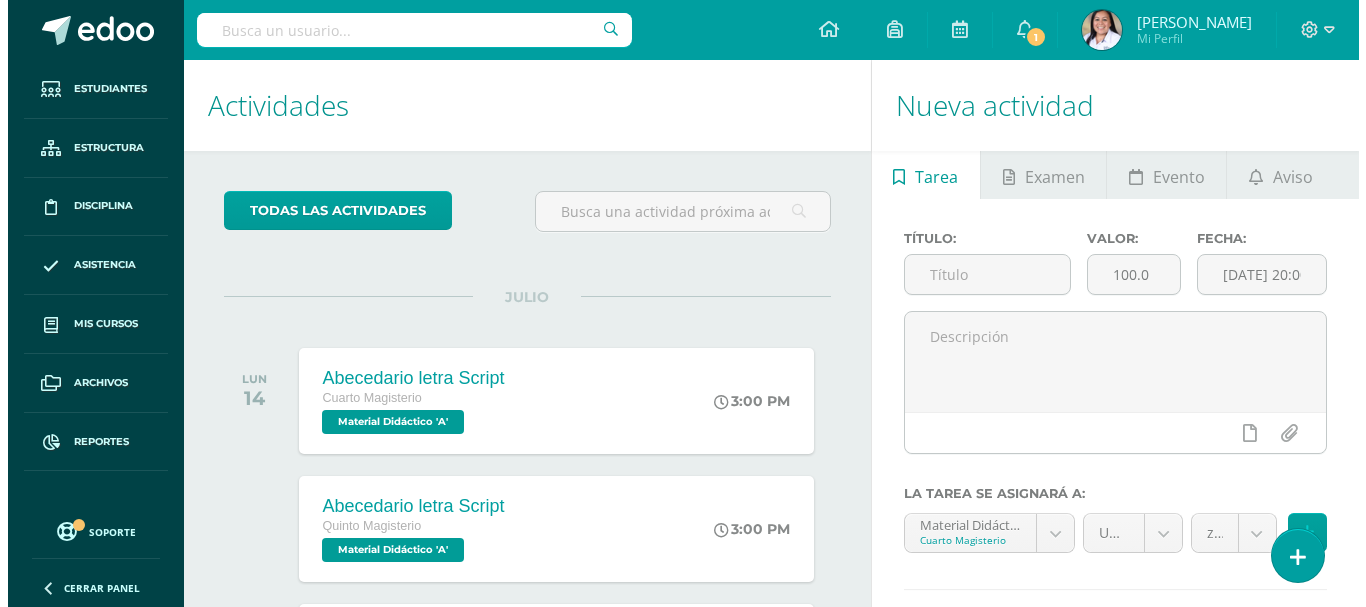 scroll, scrollTop: 0, scrollLeft: 0, axis: both 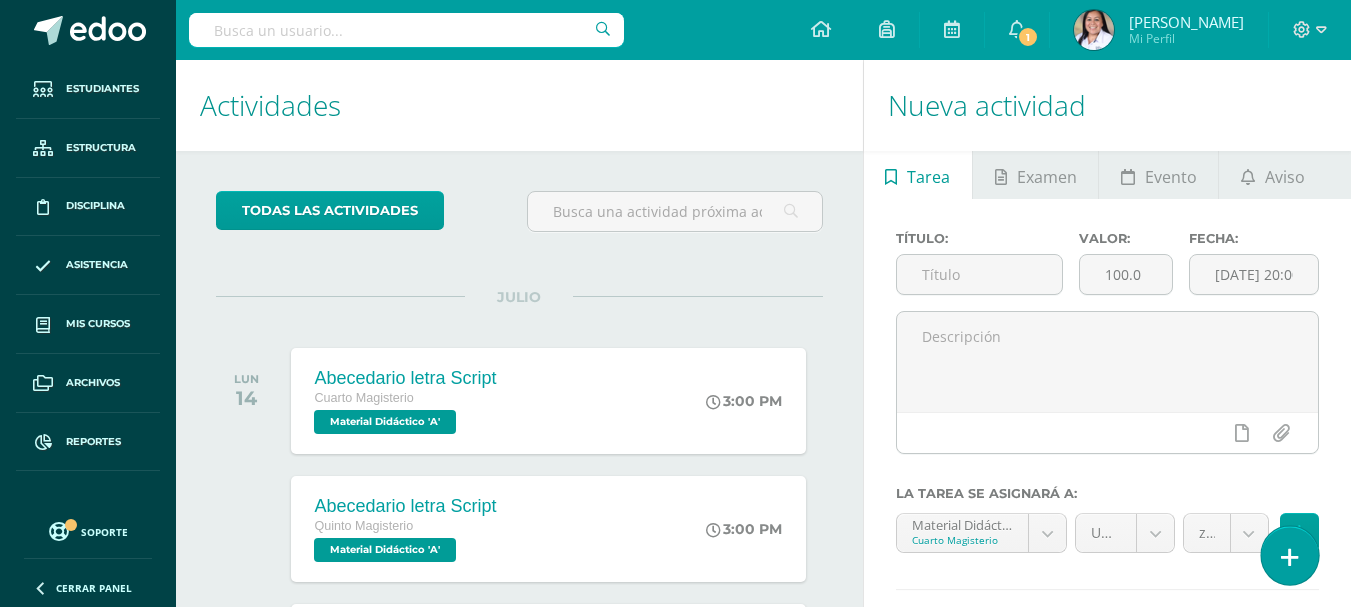 click at bounding box center (1290, 557) 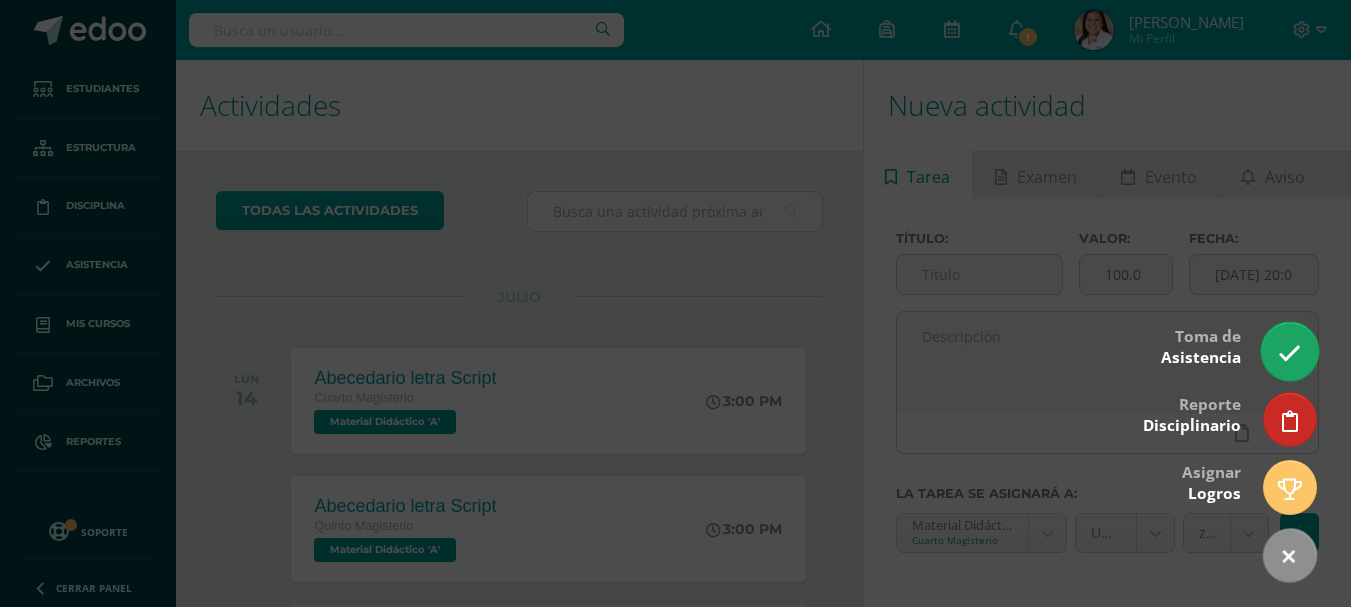 click at bounding box center (1289, 353) 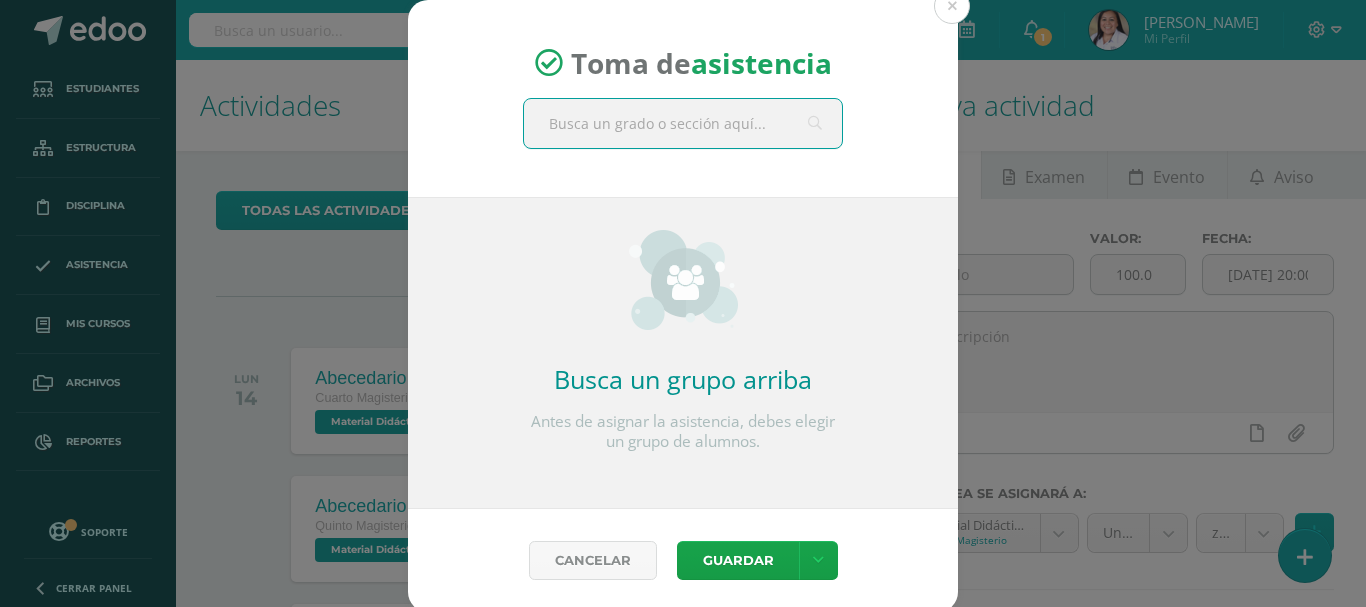click at bounding box center (683, 123) 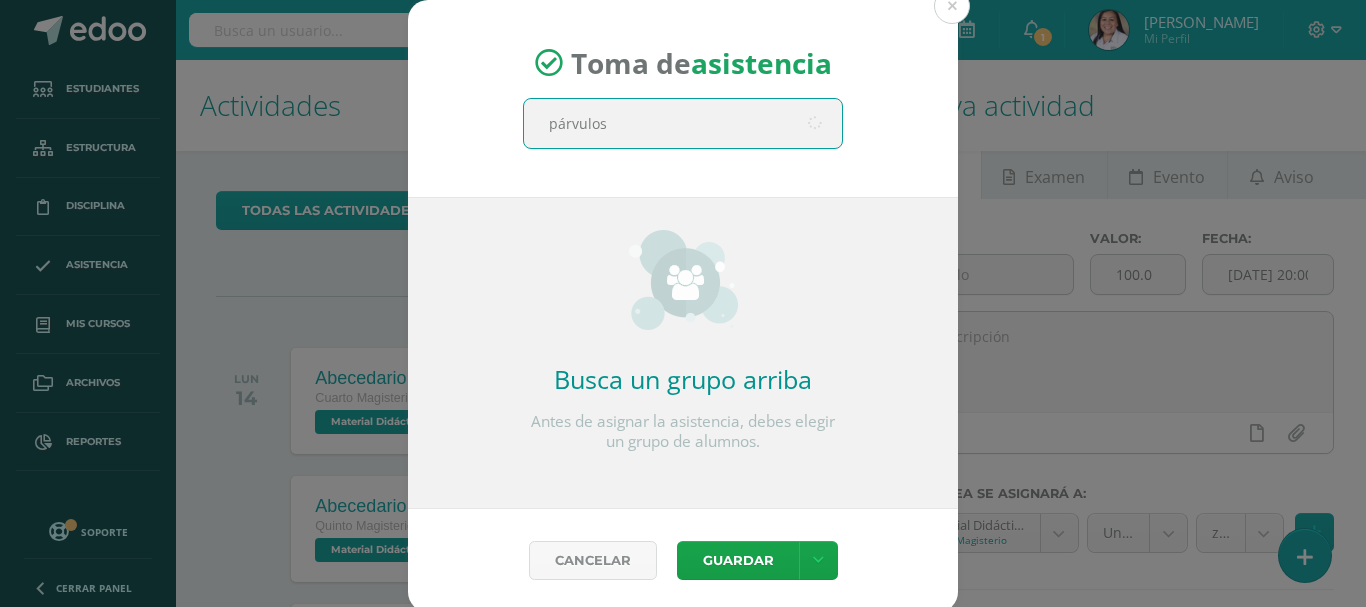 type on "párvulos 1" 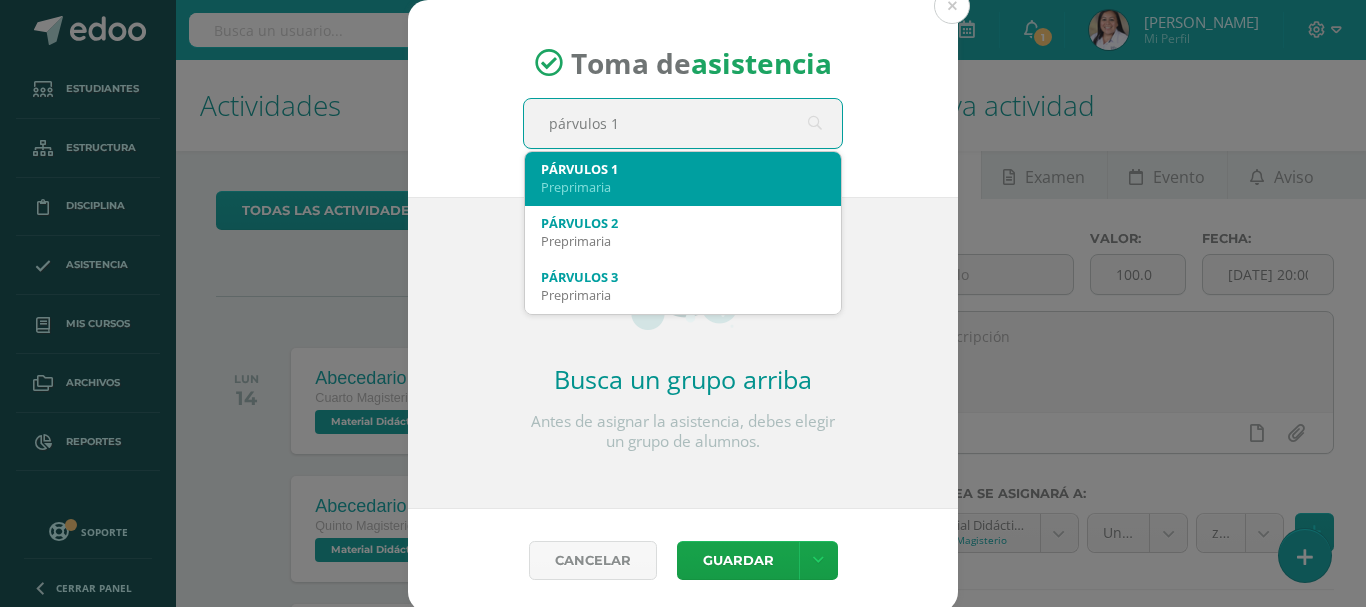 click on "Preprimaria" at bounding box center [683, 187] 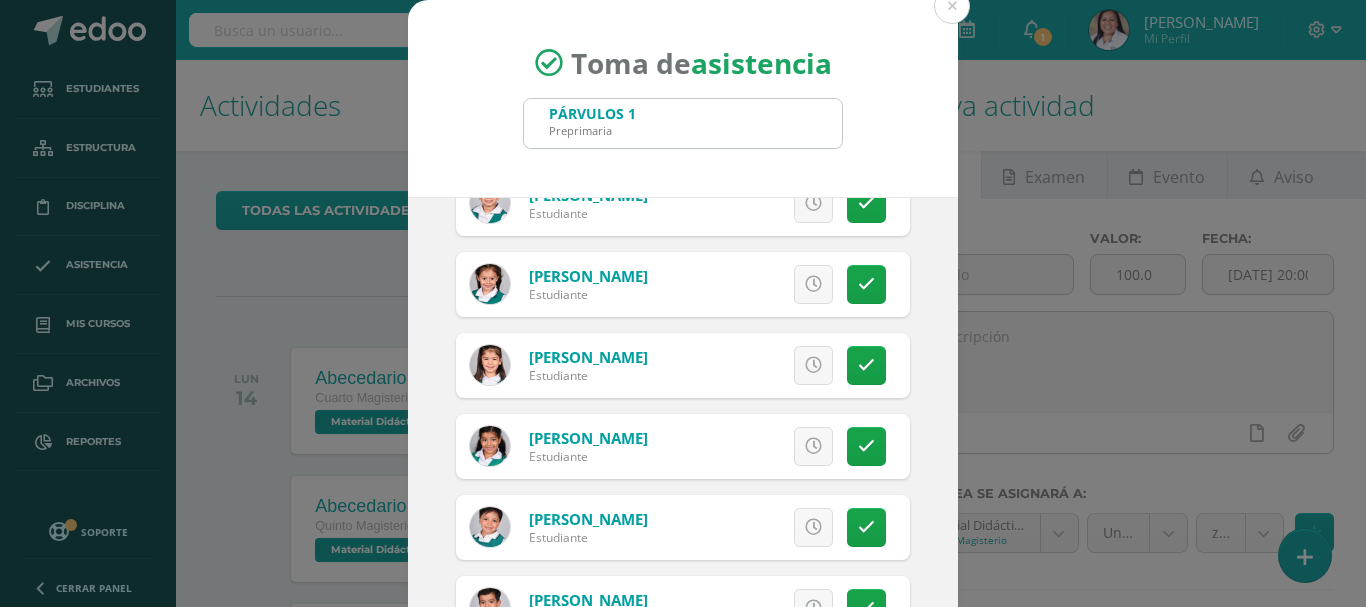 scroll, scrollTop: 400, scrollLeft: 0, axis: vertical 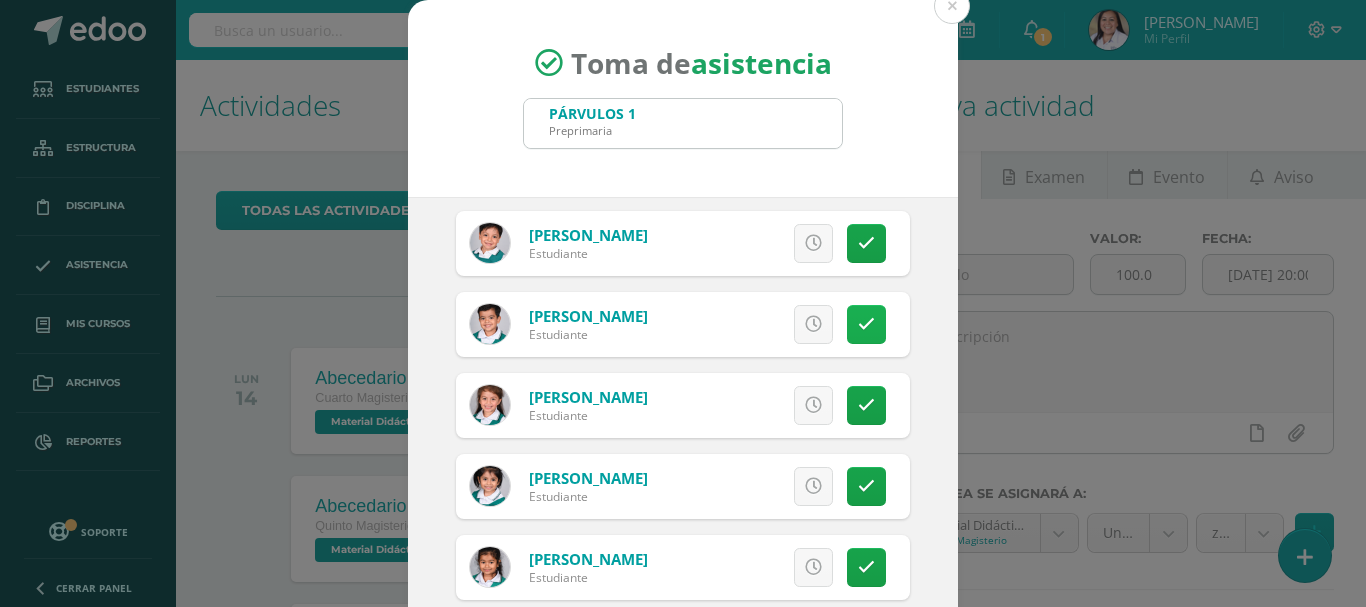 click at bounding box center (866, 324) 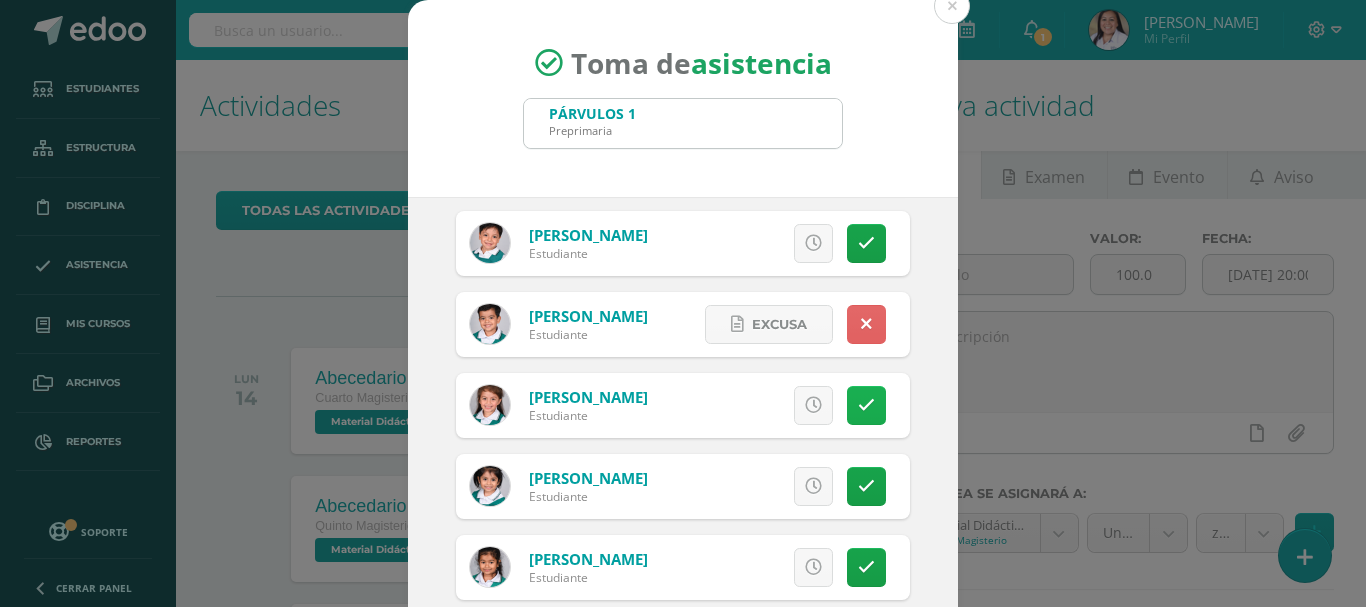 click at bounding box center (866, 405) 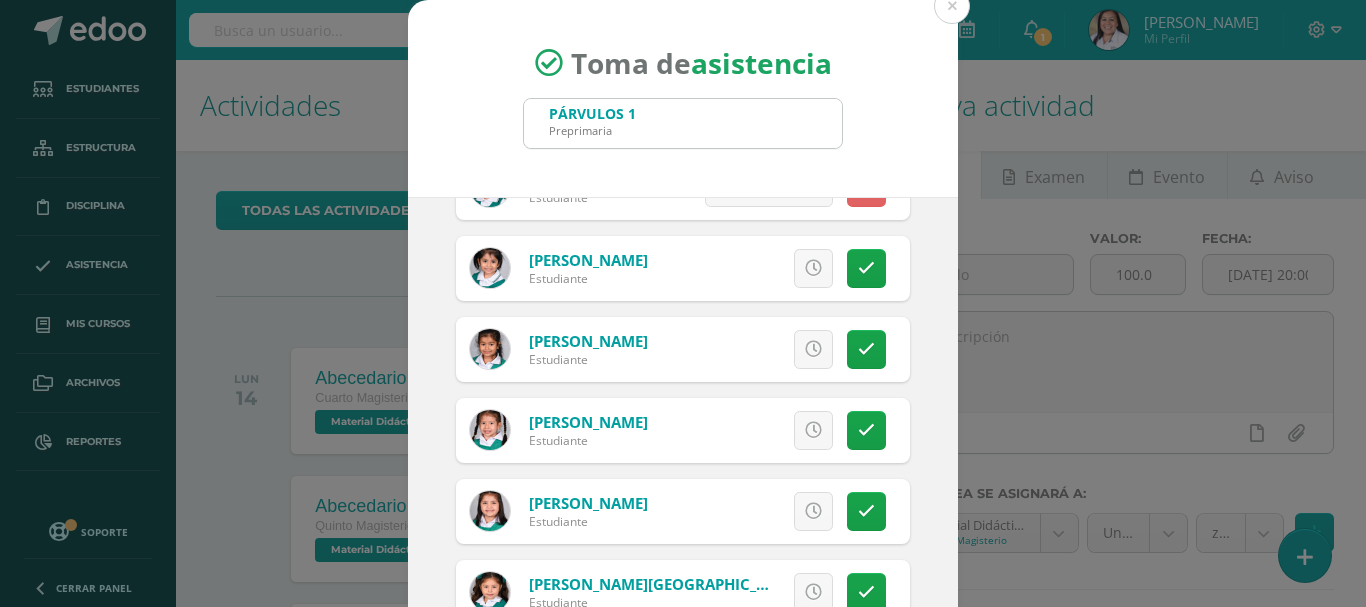 scroll, scrollTop: 623, scrollLeft: 0, axis: vertical 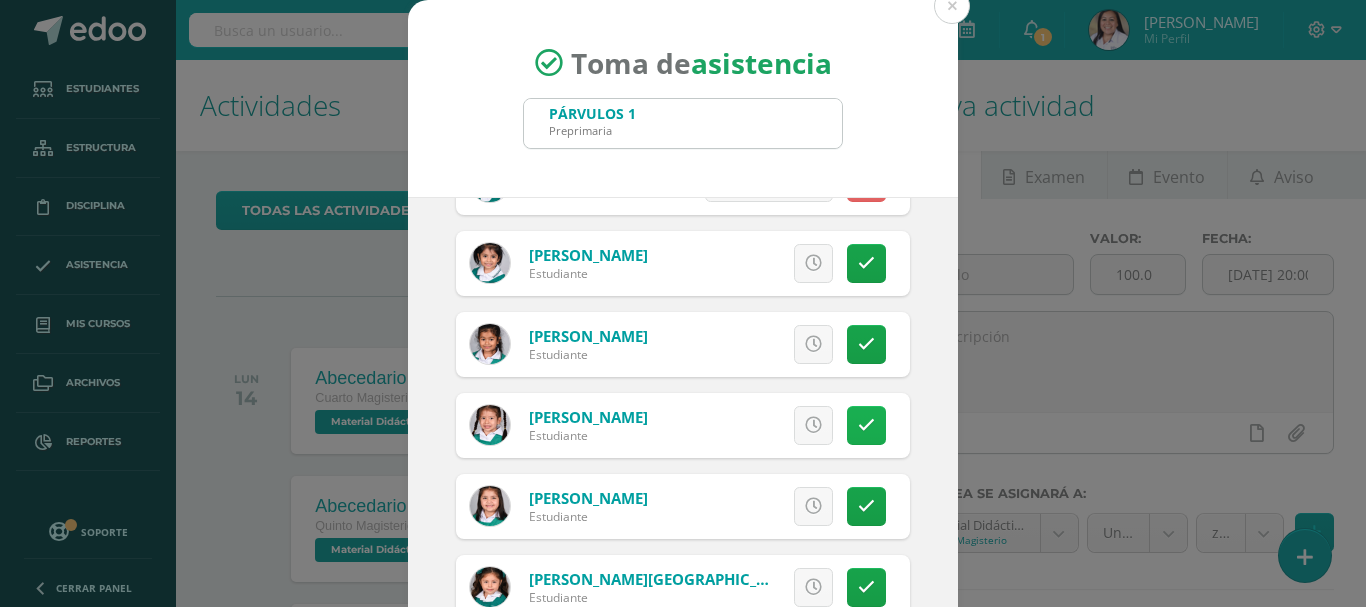 click at bounding box center (866, 425) 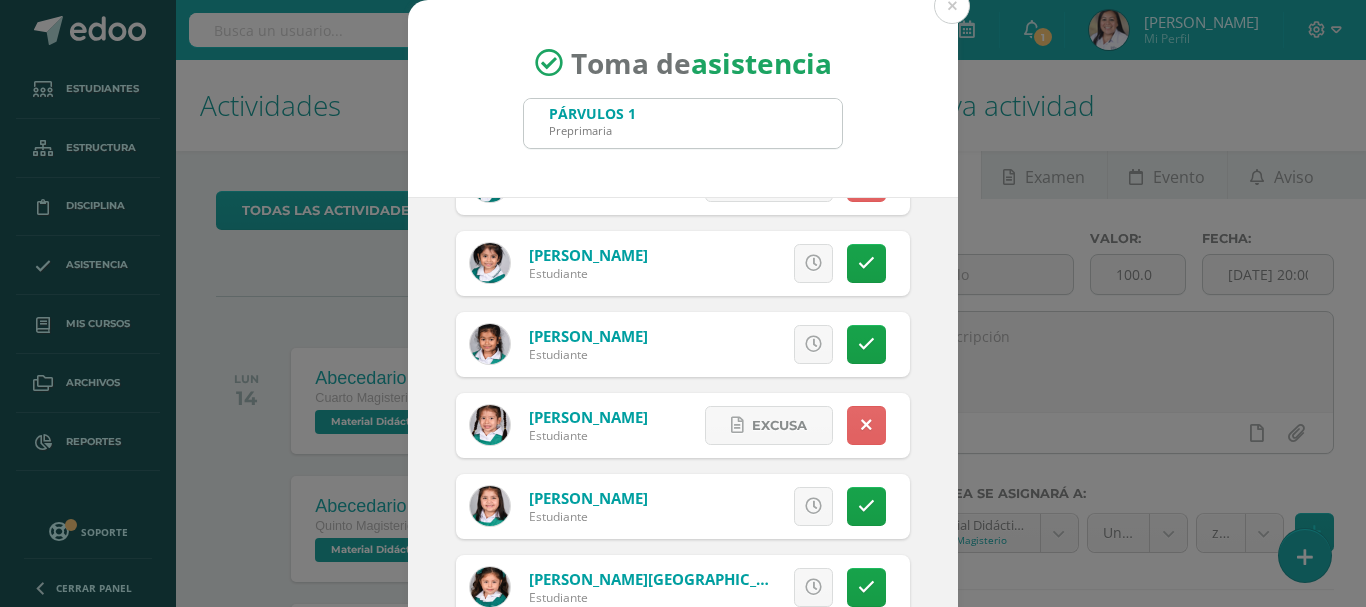 scroll, scrollTop: 149, scrollLeft: 0, axis: vertical 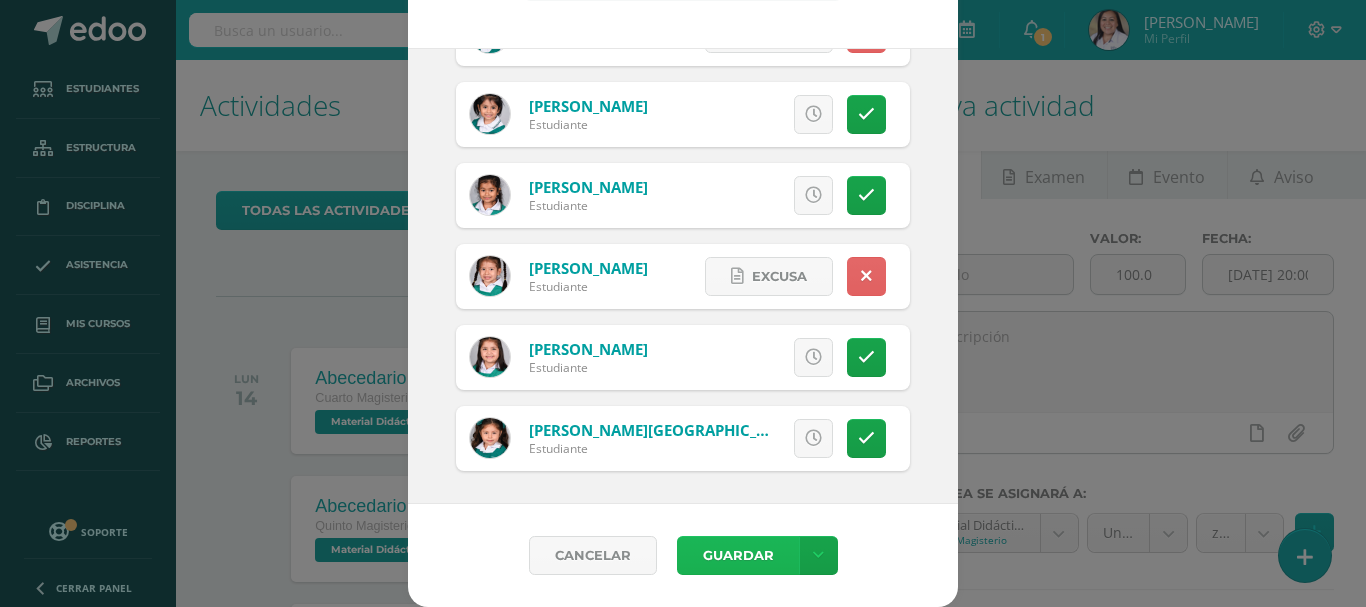 click on "Guardar" at bounding box center (738, 555) 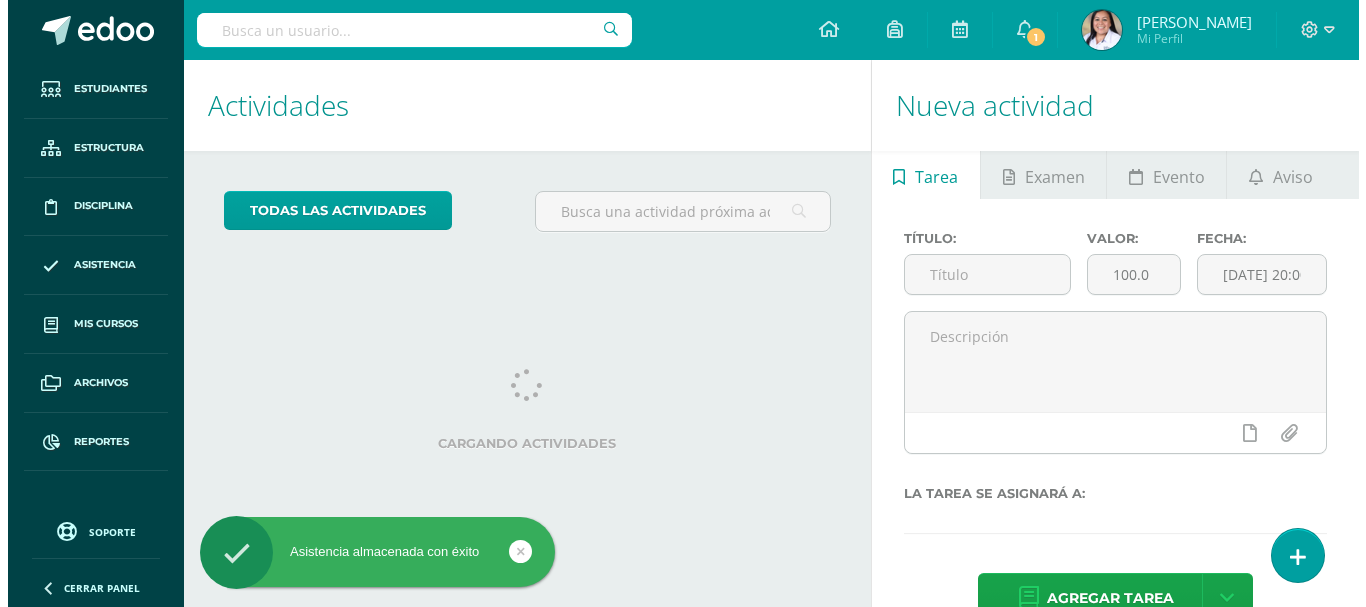 scroll, scrollTop: 0, scrollLeft: 0, axis: both 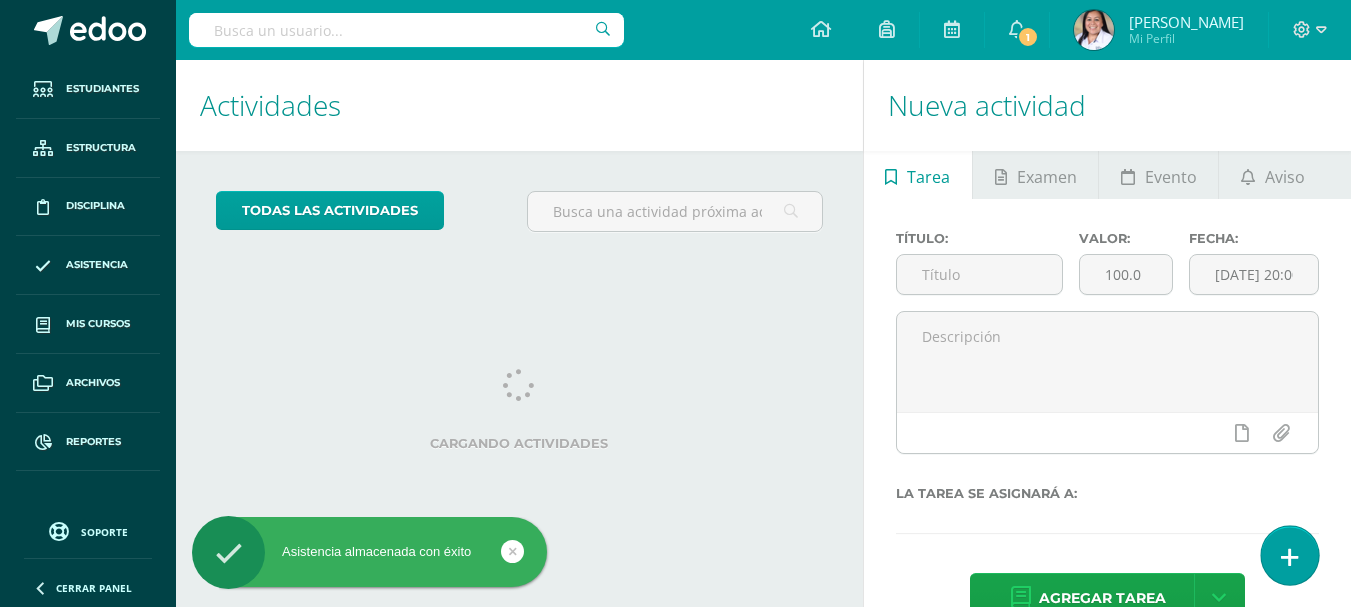 click at bounding box center (1290, 557) 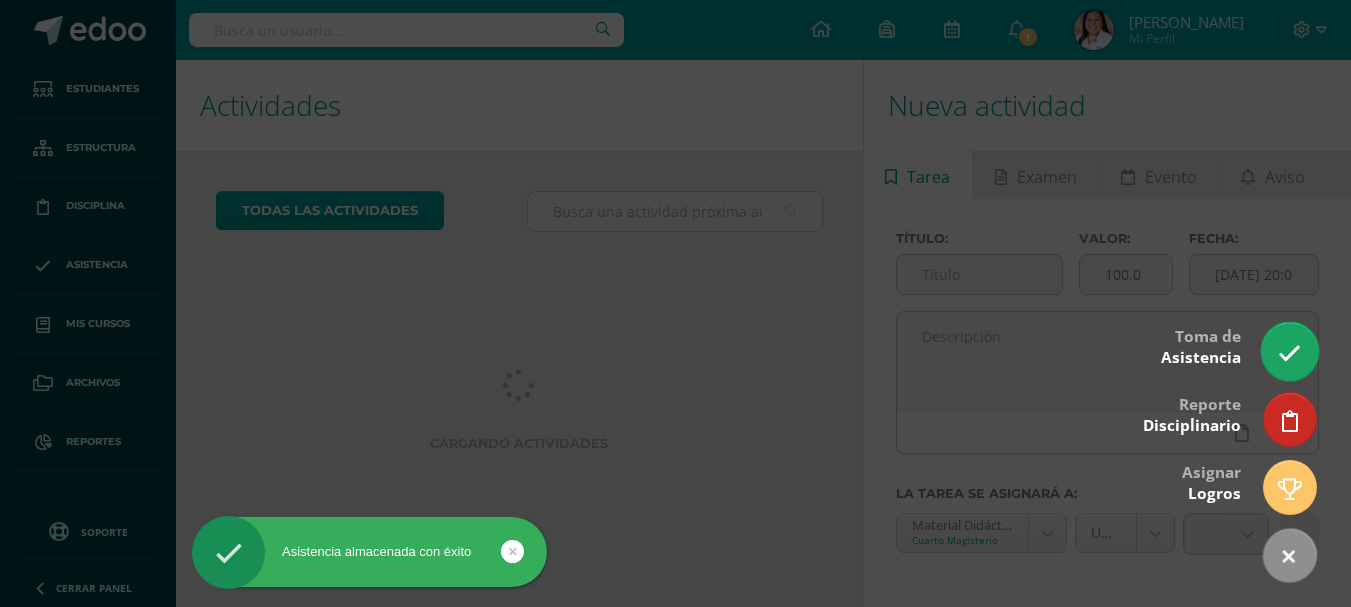 click at bounding box center (1289, 353) 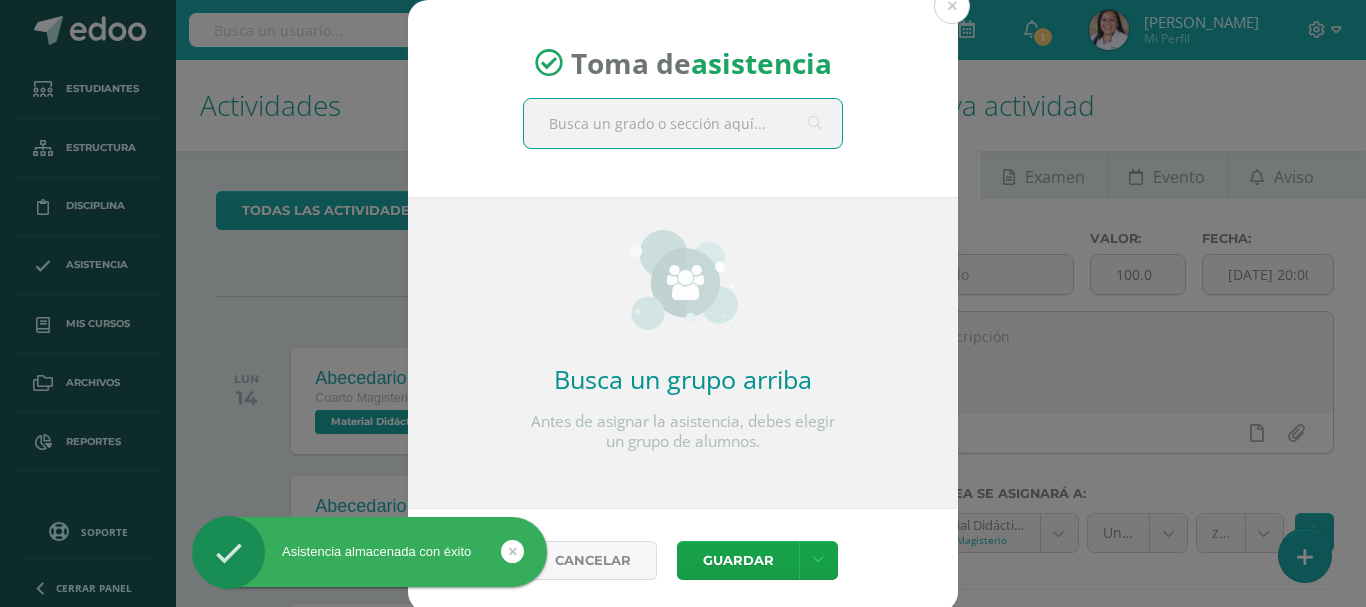 click at bounding box center [683, 123] 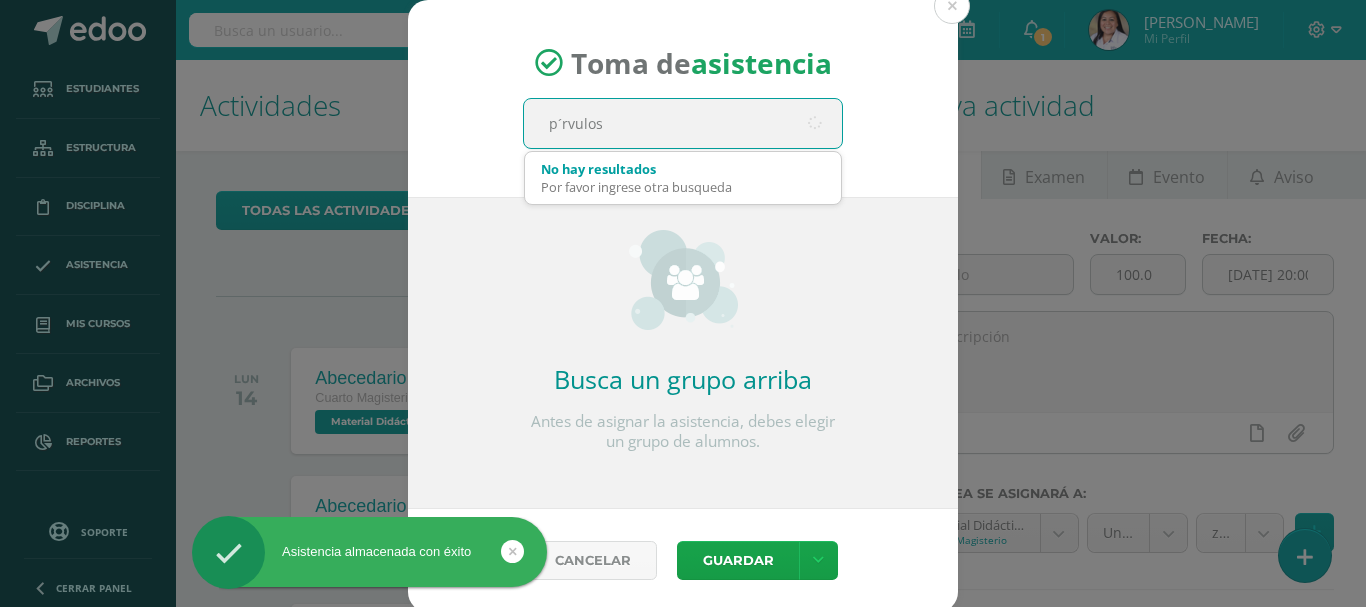 type on "p´rvulos 2" 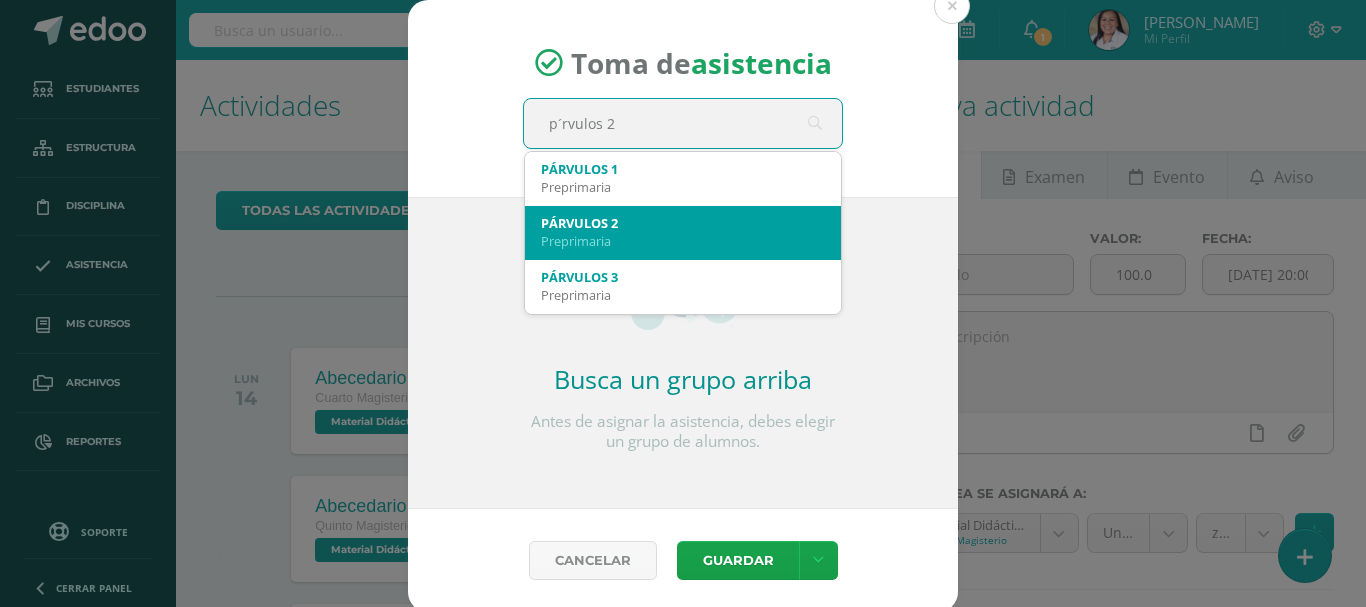 click on "Preprimaria" at bounding box center (683, 241) 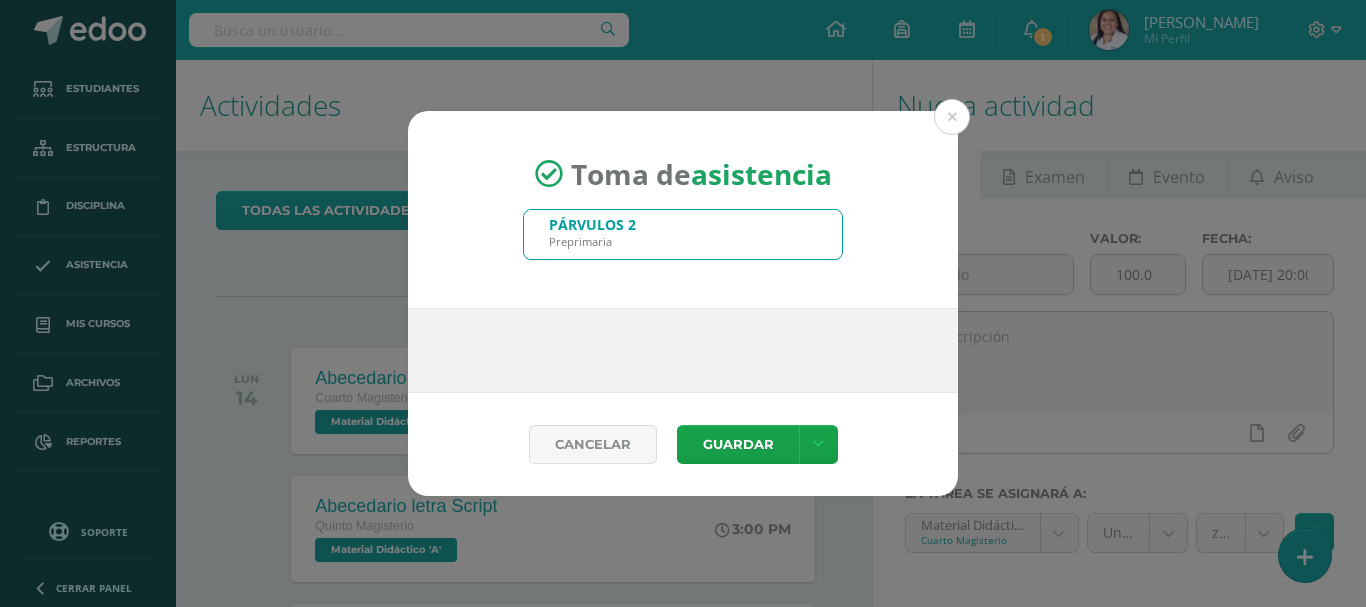 scroll, scrollTop: 0, scrollLeft: 0, axis: both 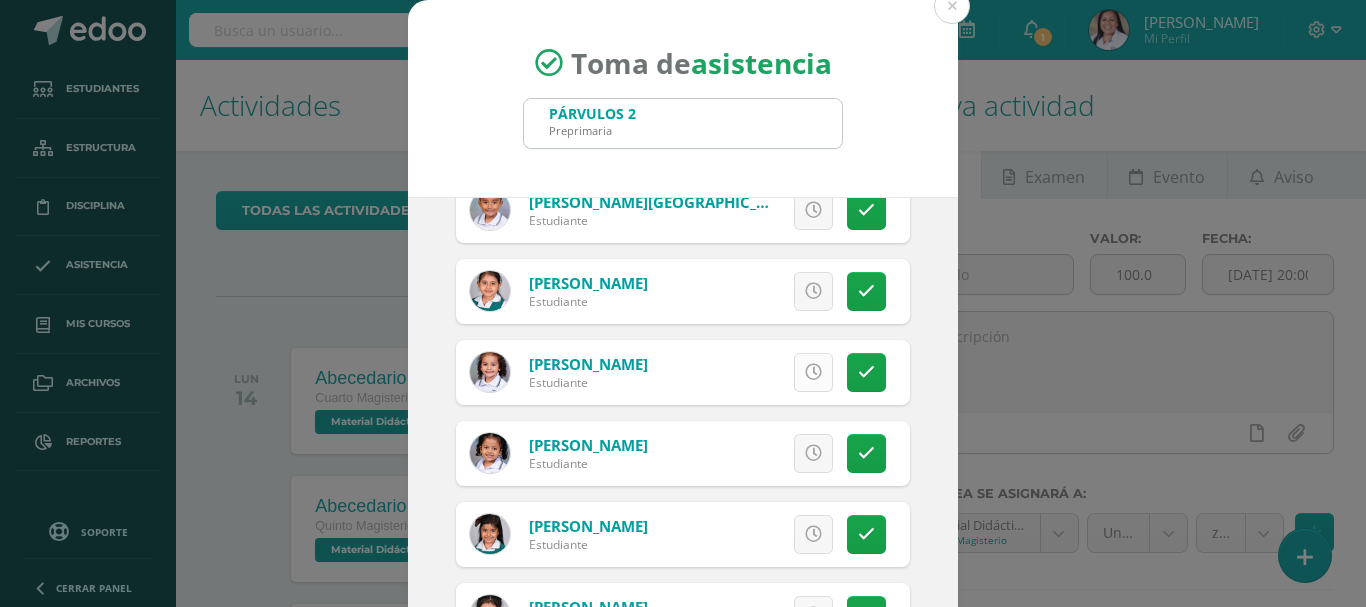 click at bounding box center (813, 372) 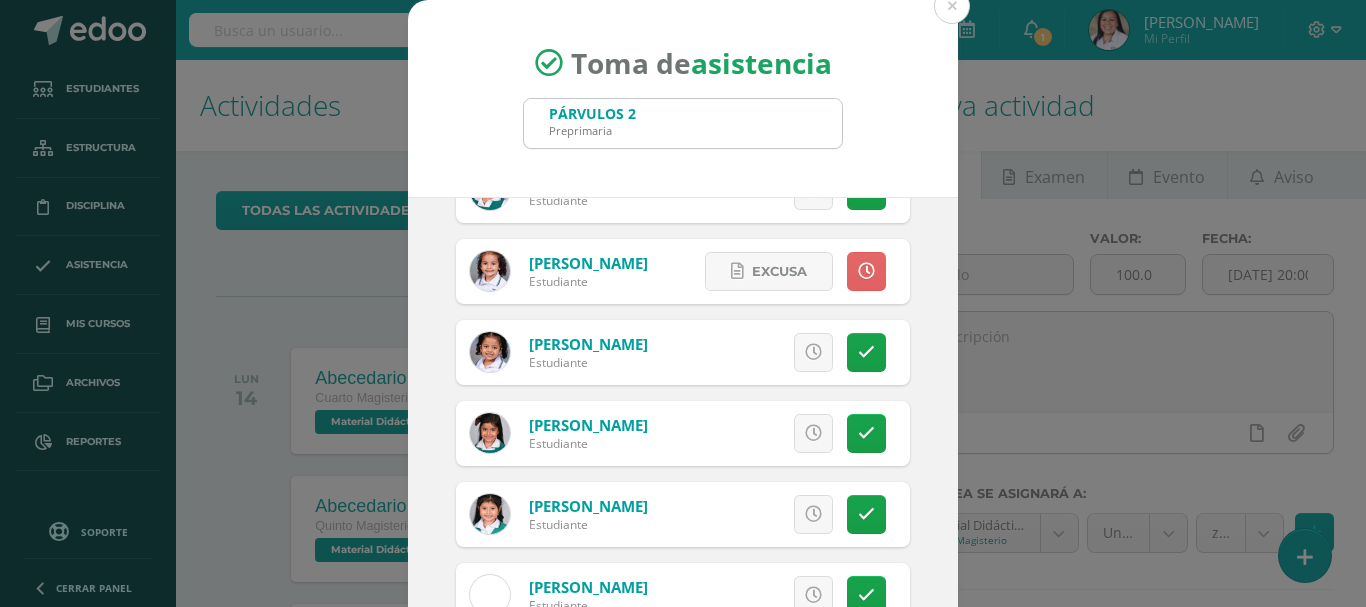 scroll, scrollTop: 1190, scrollLeft: 0, axis: vertical 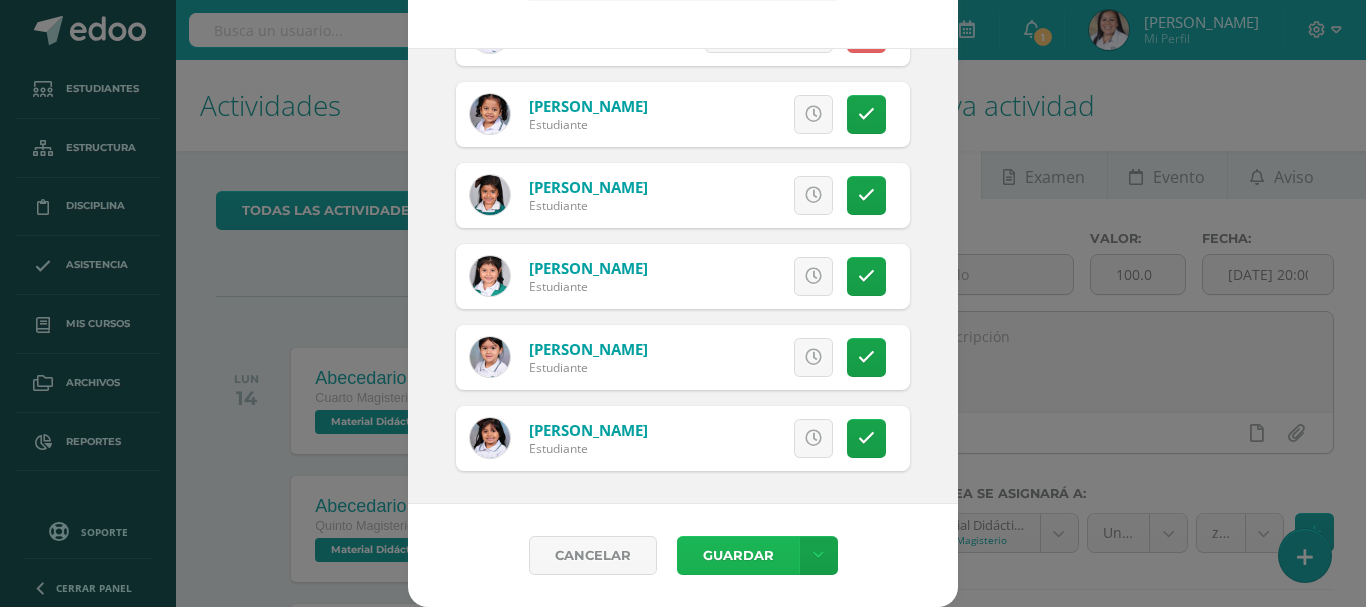 click on "Guardar" at bounding box center (738, 555) 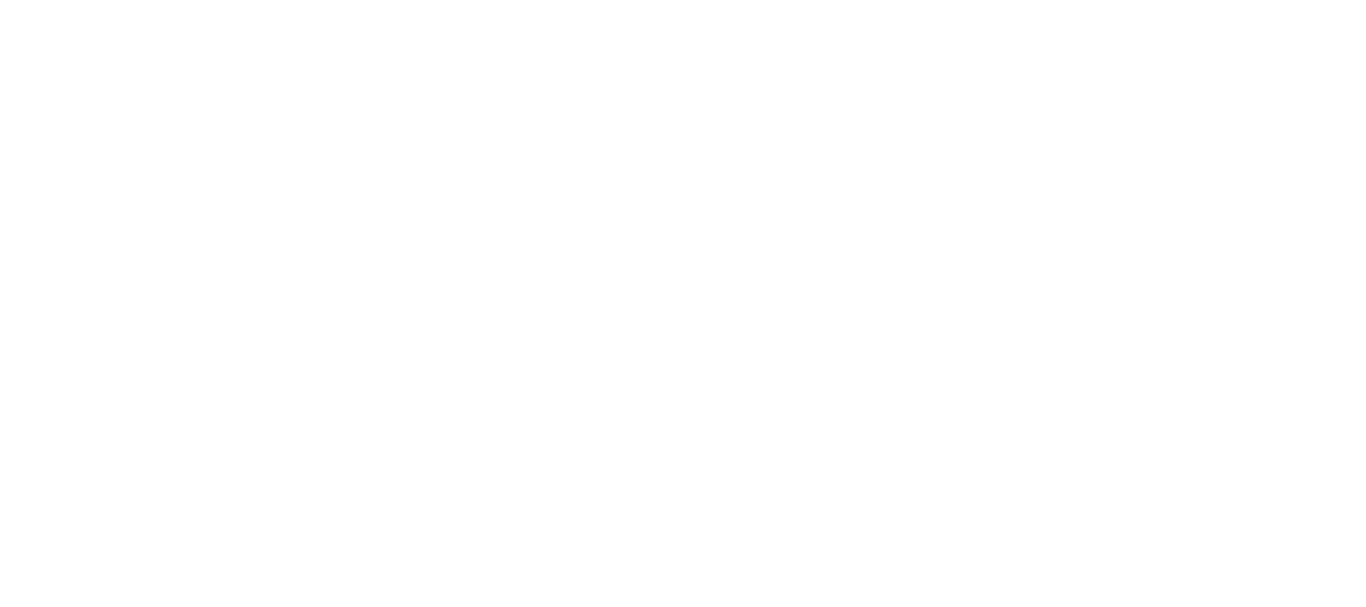 scroll, scrollTop: 0, scrollLeft: 0, axis: both 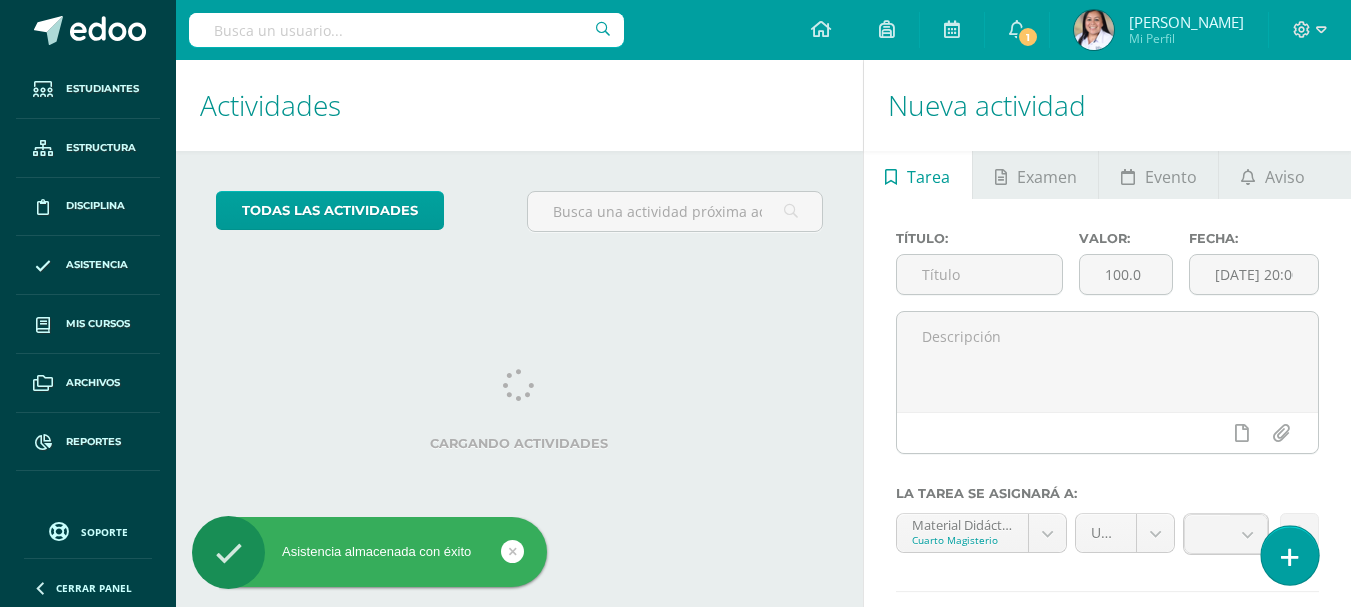 click at bounding box center [1289, 555] 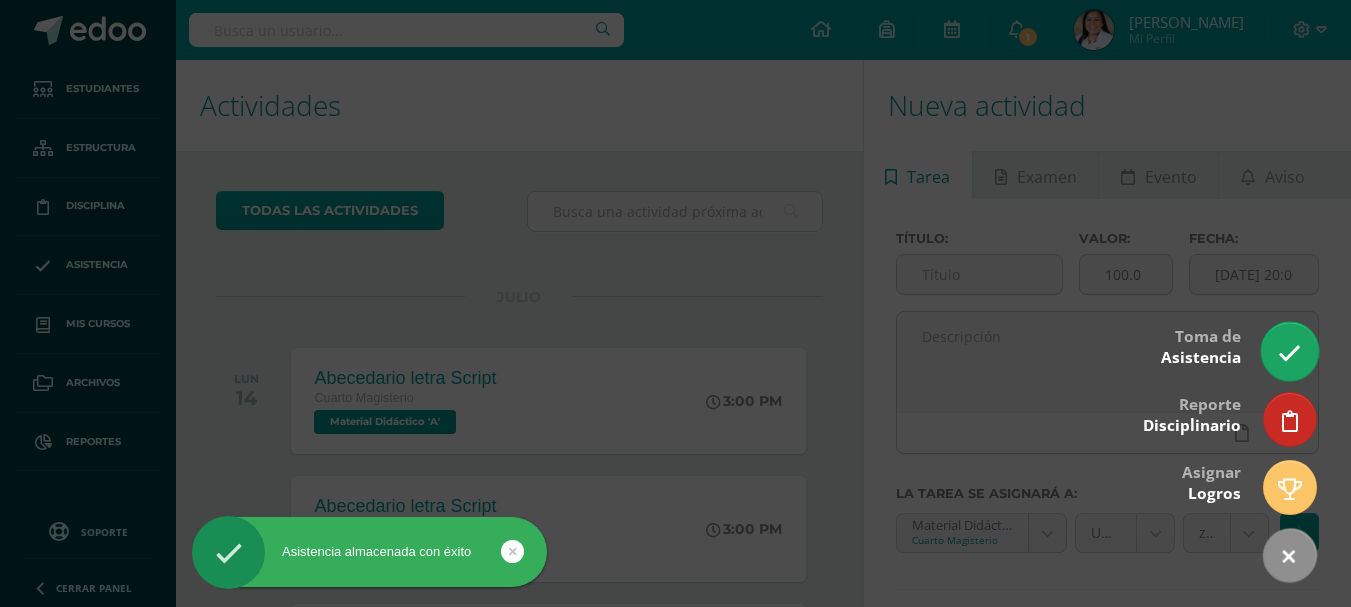 click at bounding box center (1289, 353) 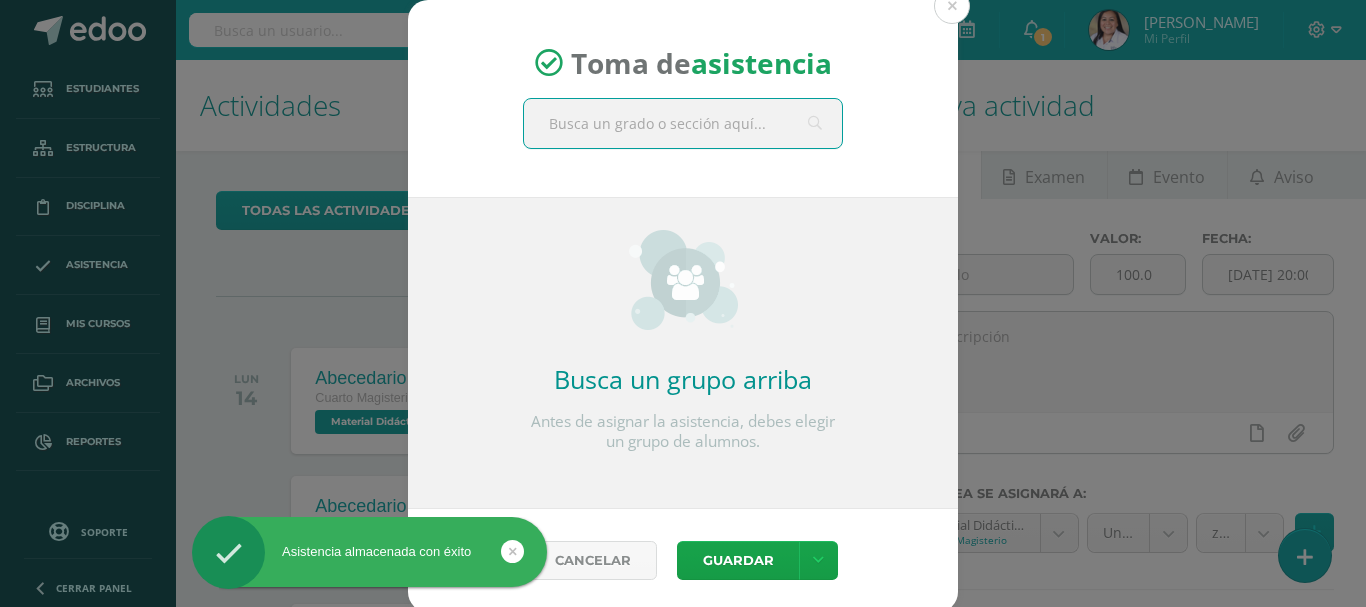 click at bounding box center (683, 123) 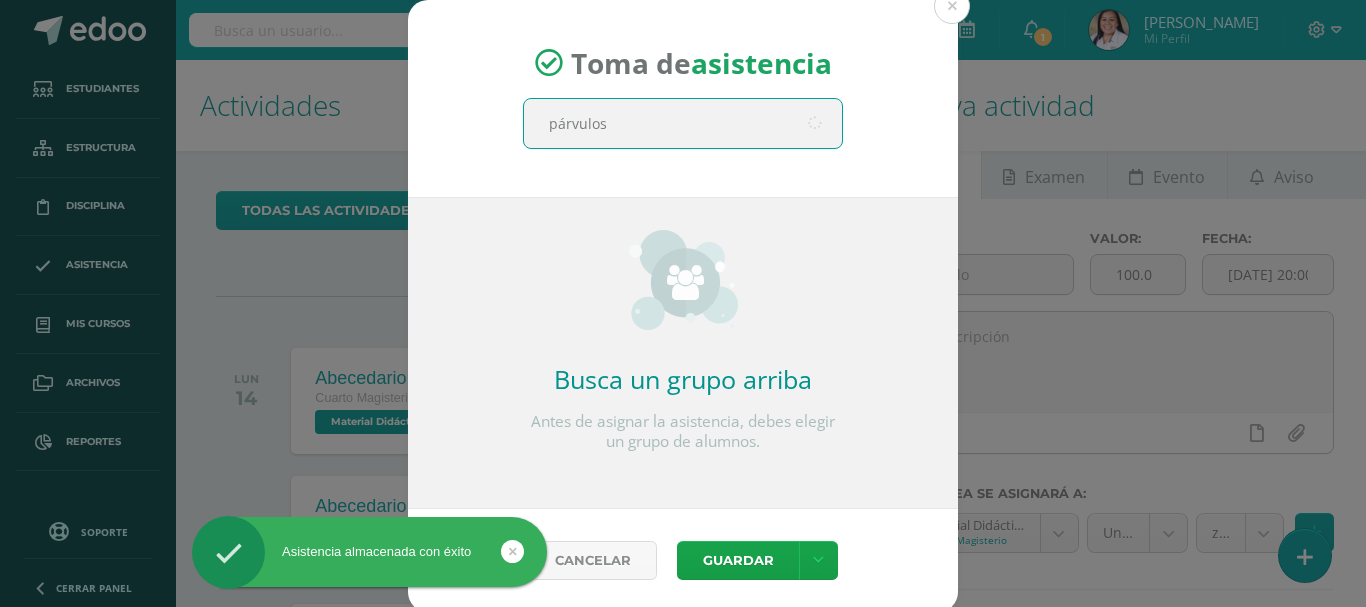 type on "párvulos 3" 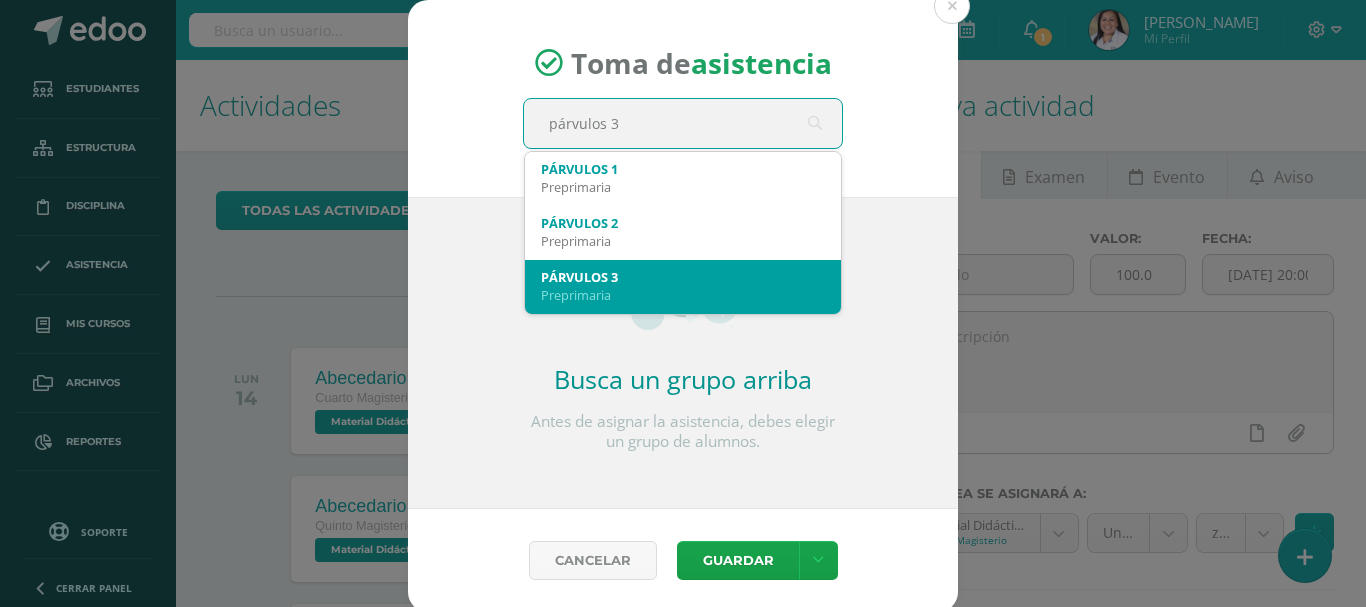 click on "Preprimaria" at bounding box center (683, 295) 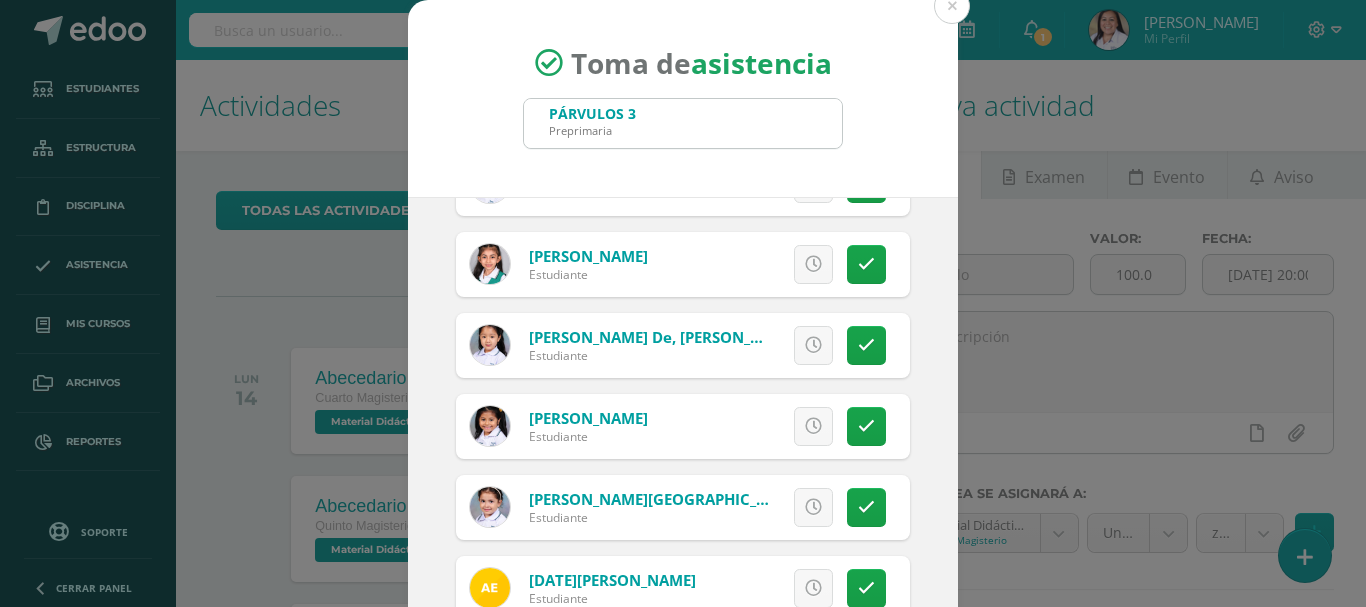 scroll, scrollTop: 300, scrollLeft: 0, axis: vertical 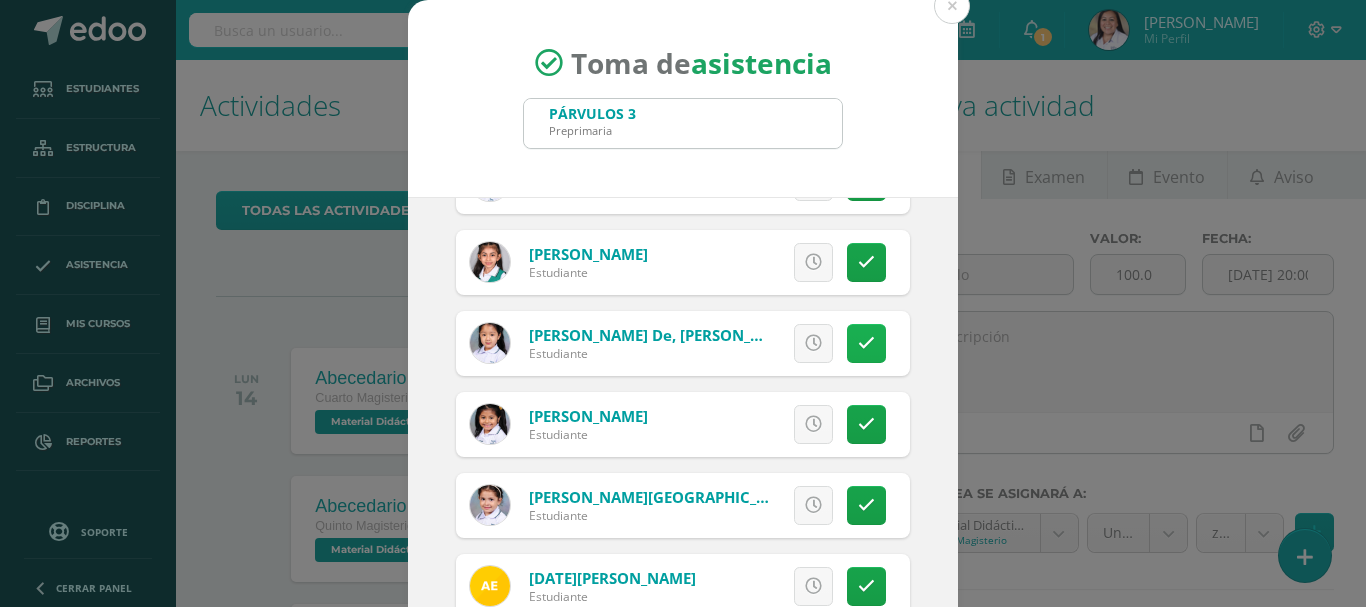 click at bounding box center [866, 343] 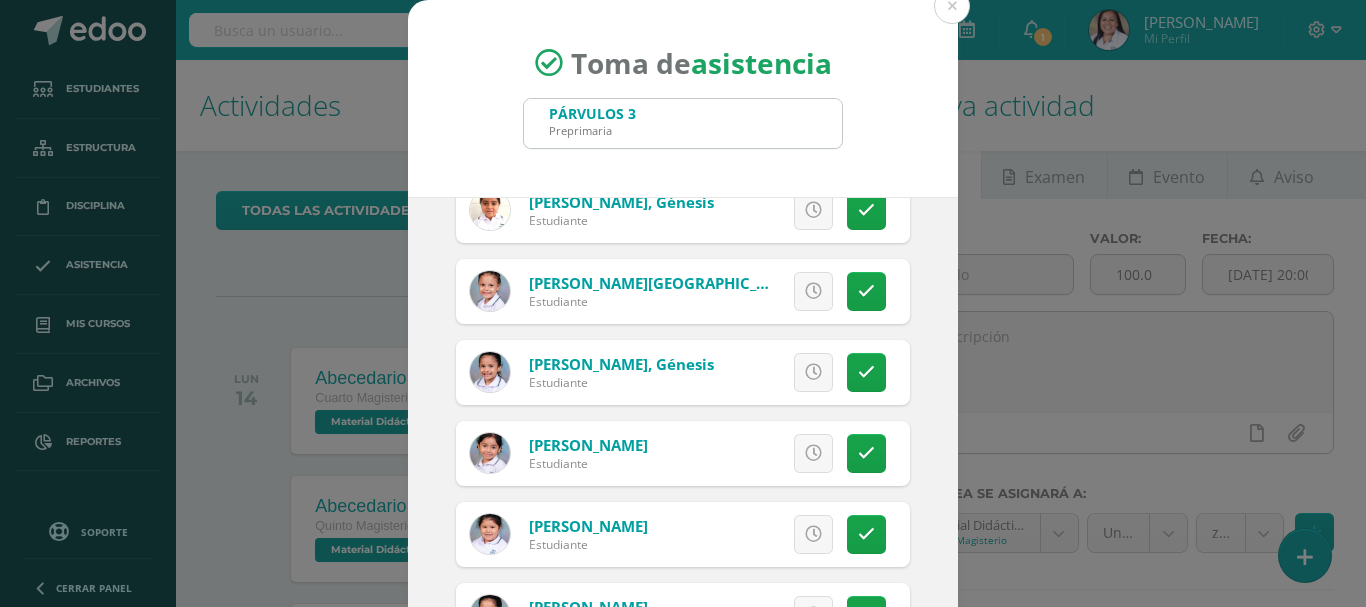 scroll, scrollTop: 1271, scrollLeft: 0, axis: vertical 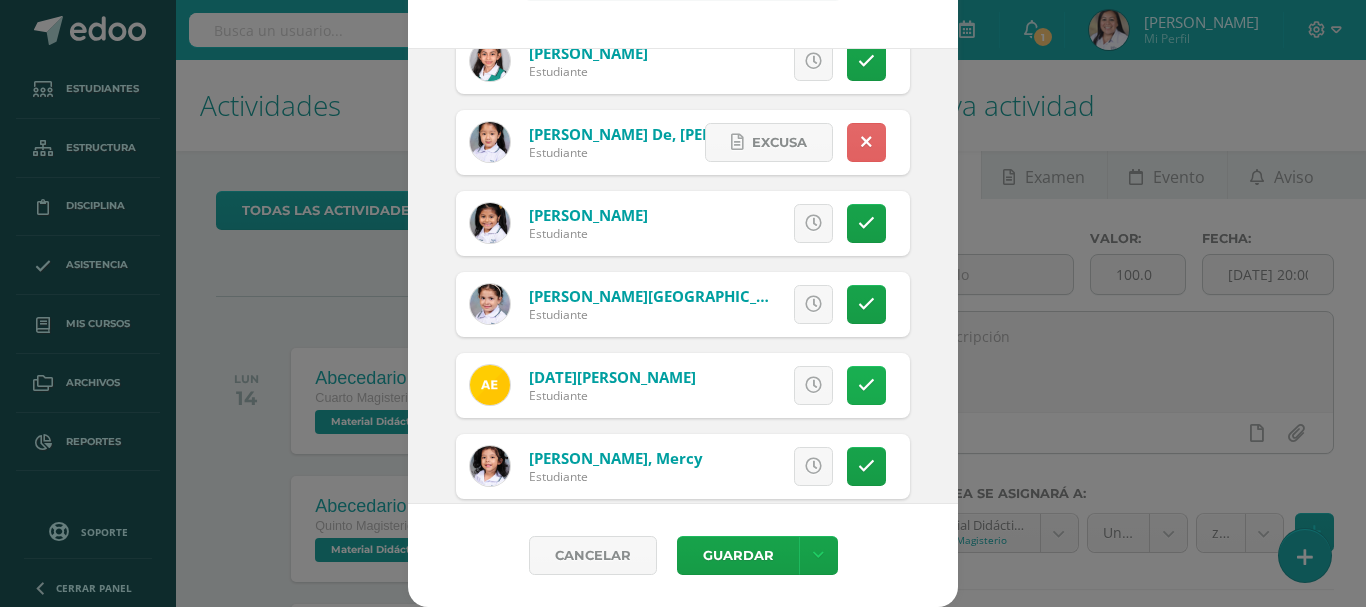 click at bounding box center [866, 385] 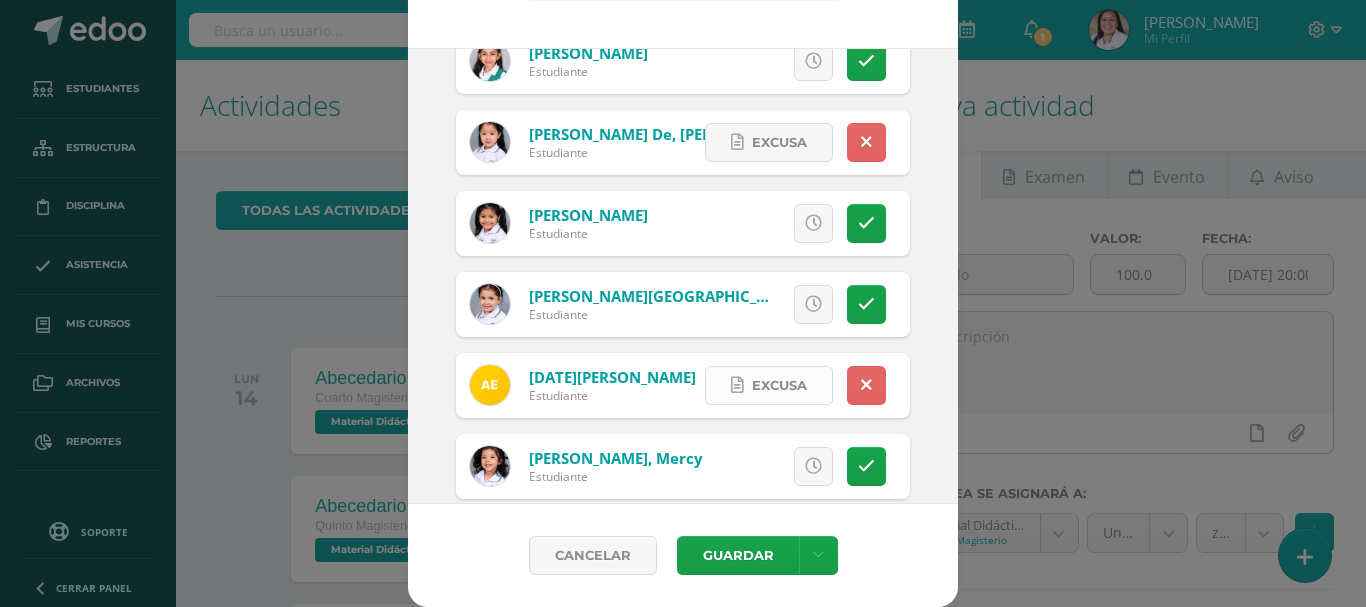 click on "Excusa" at bounding box center [779, 385] 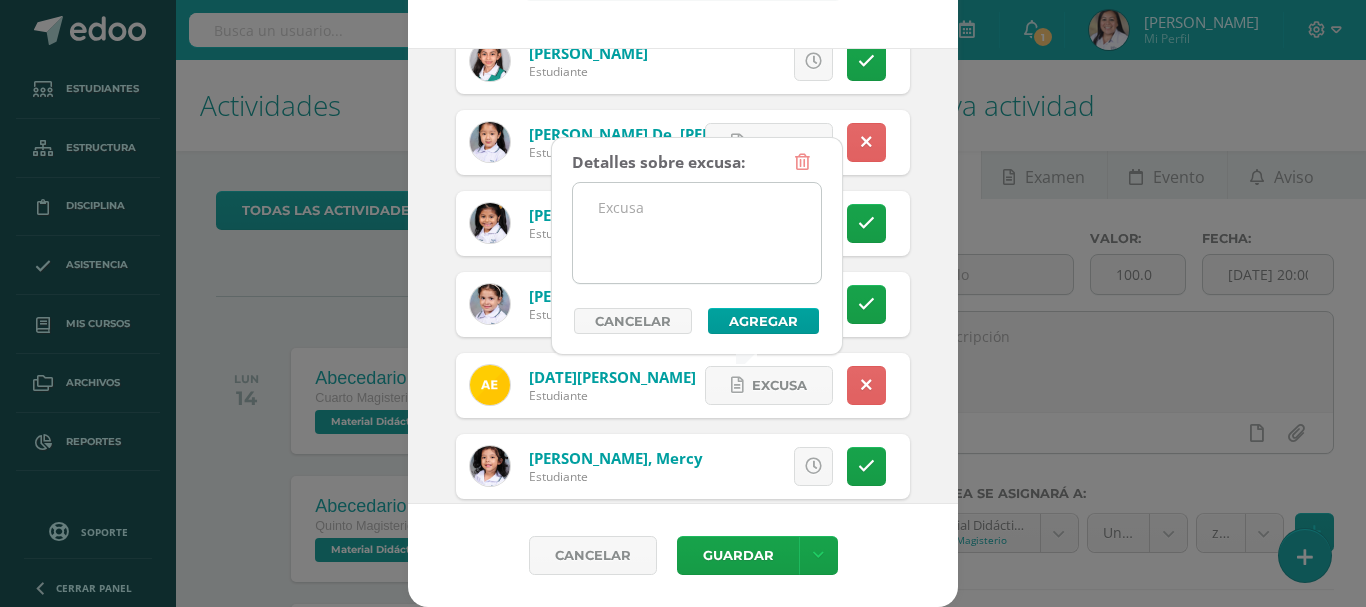 drag, startPoint x: 668, startPoint y: 241, endPoint x: 658, endPoint y: 236, distance: 11.18034 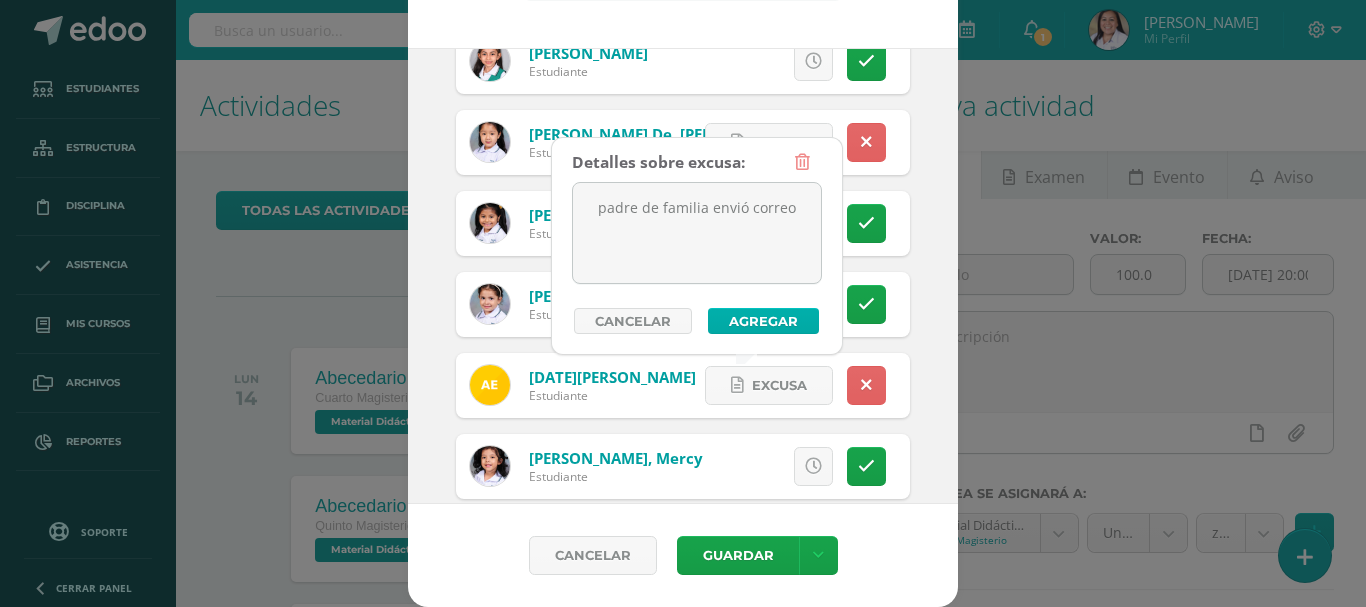 type on "padre de familia envió correo" 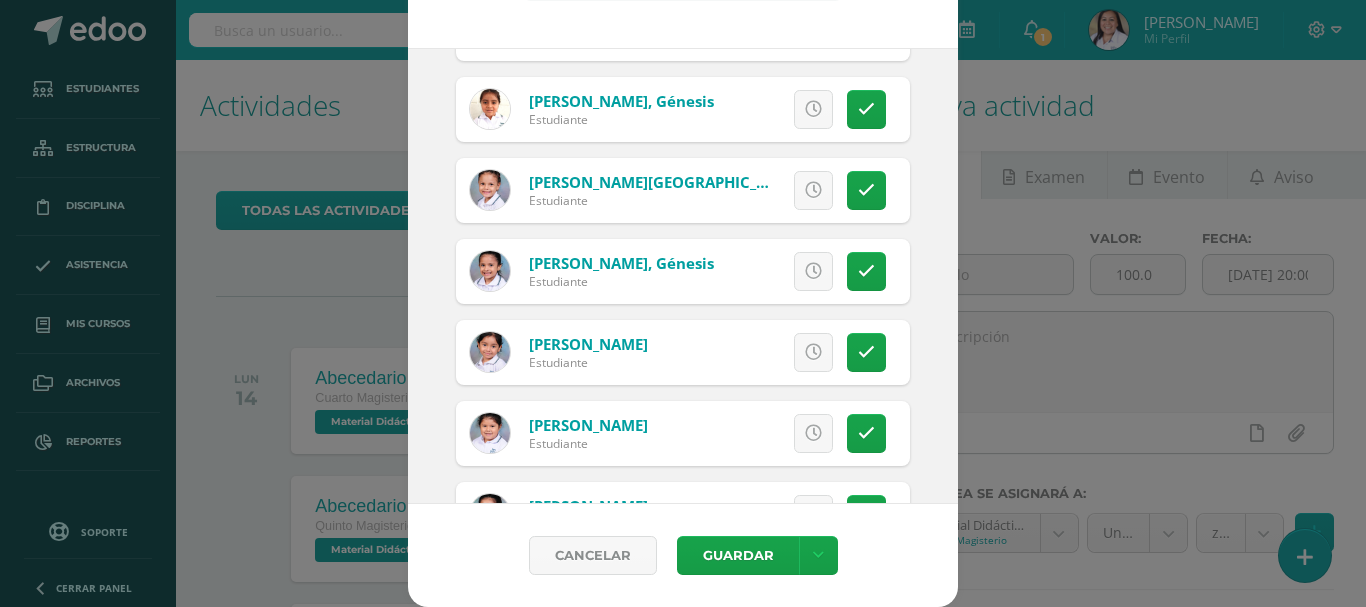 scroll, scrollTop: 1352, scrollLeft: 0, axis: vertical 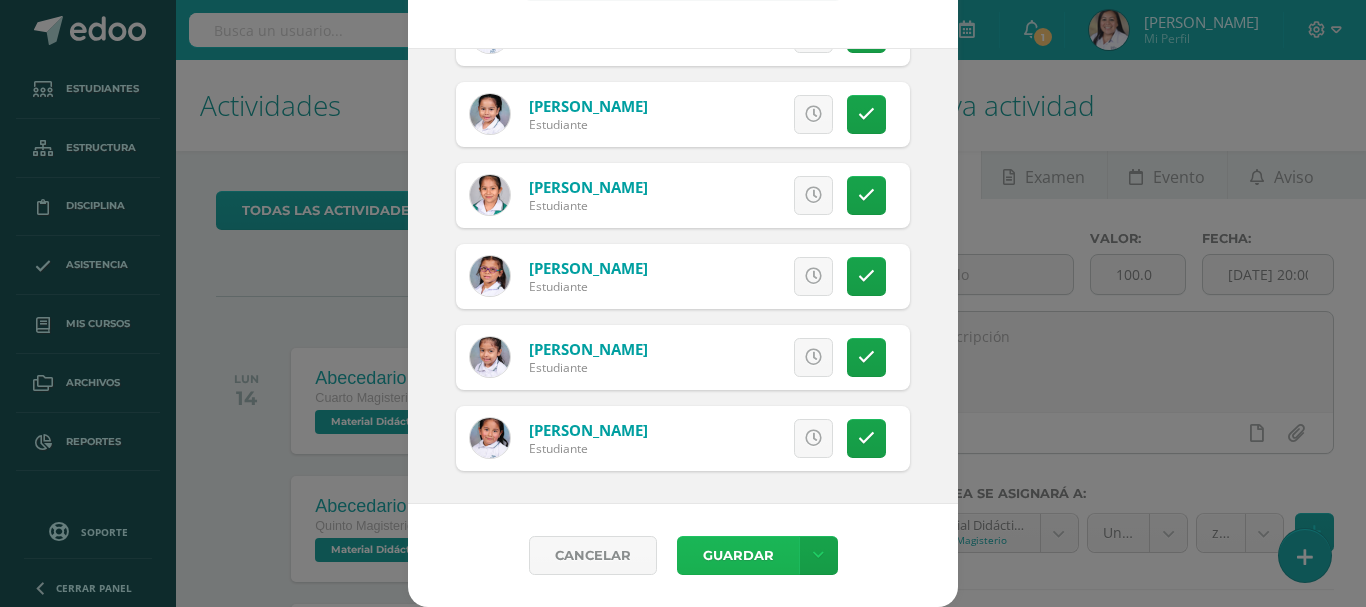 click on "Guardar" at bounding box center [738, 555] 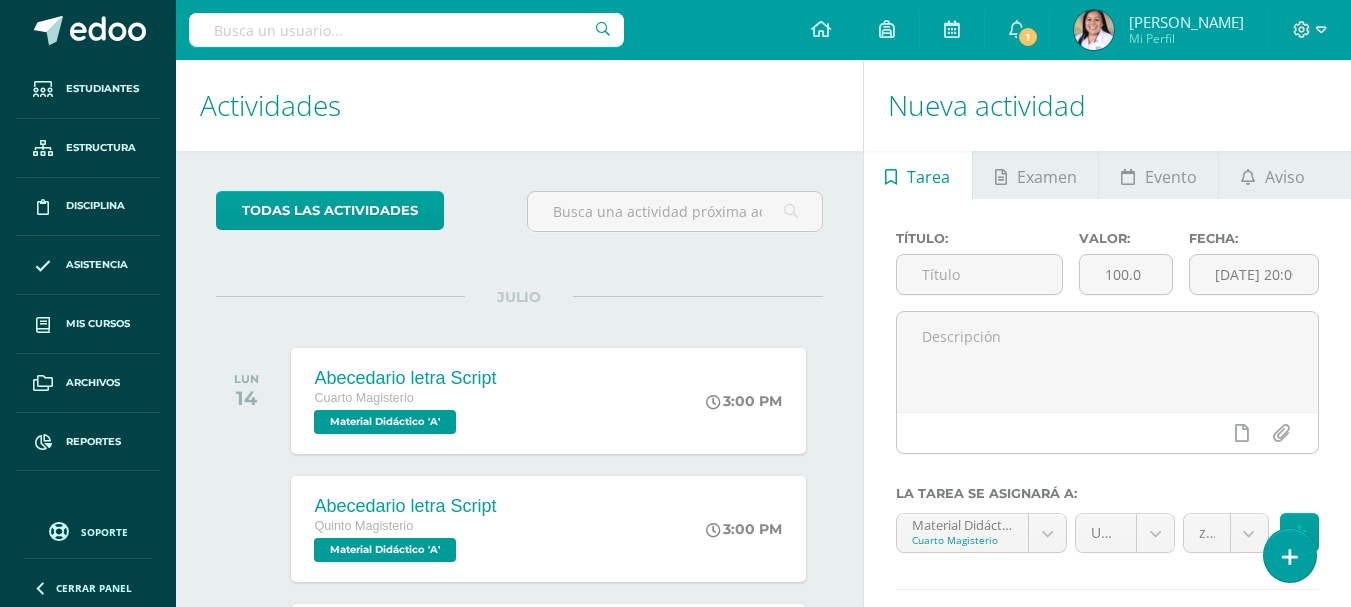 scroll, scrollTop: 0, scrollLeft: 0, axis: both 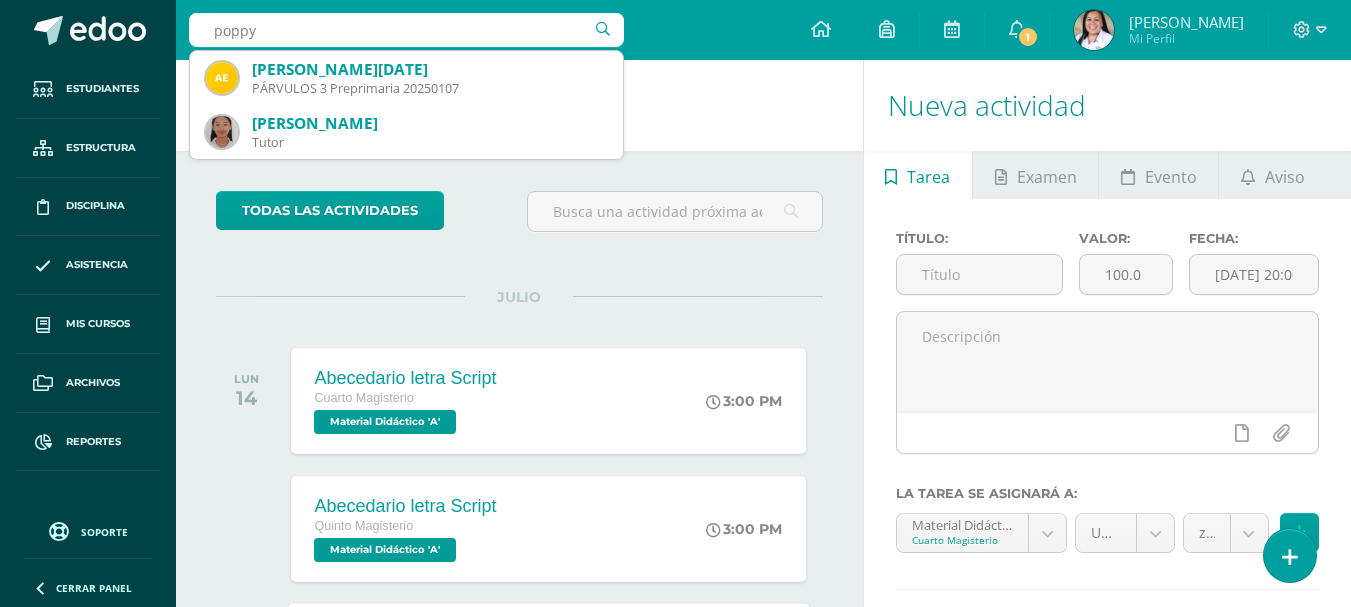 type on "poppy" 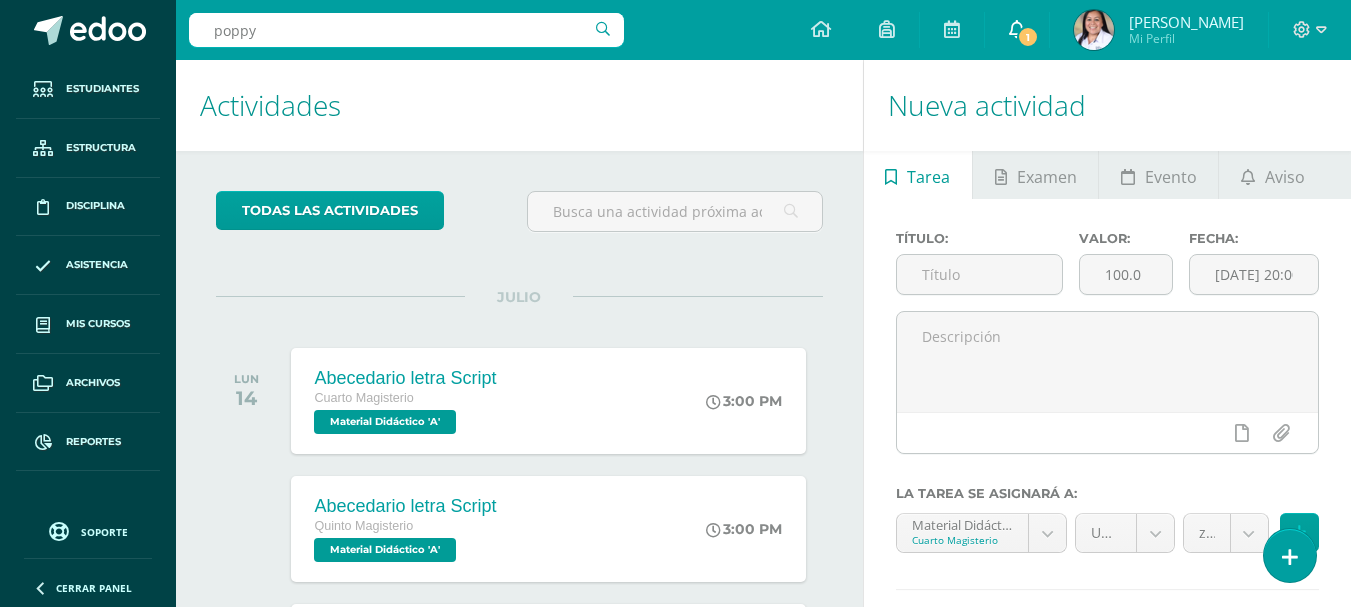 click on "1" at bounding box center (1028, 37) 